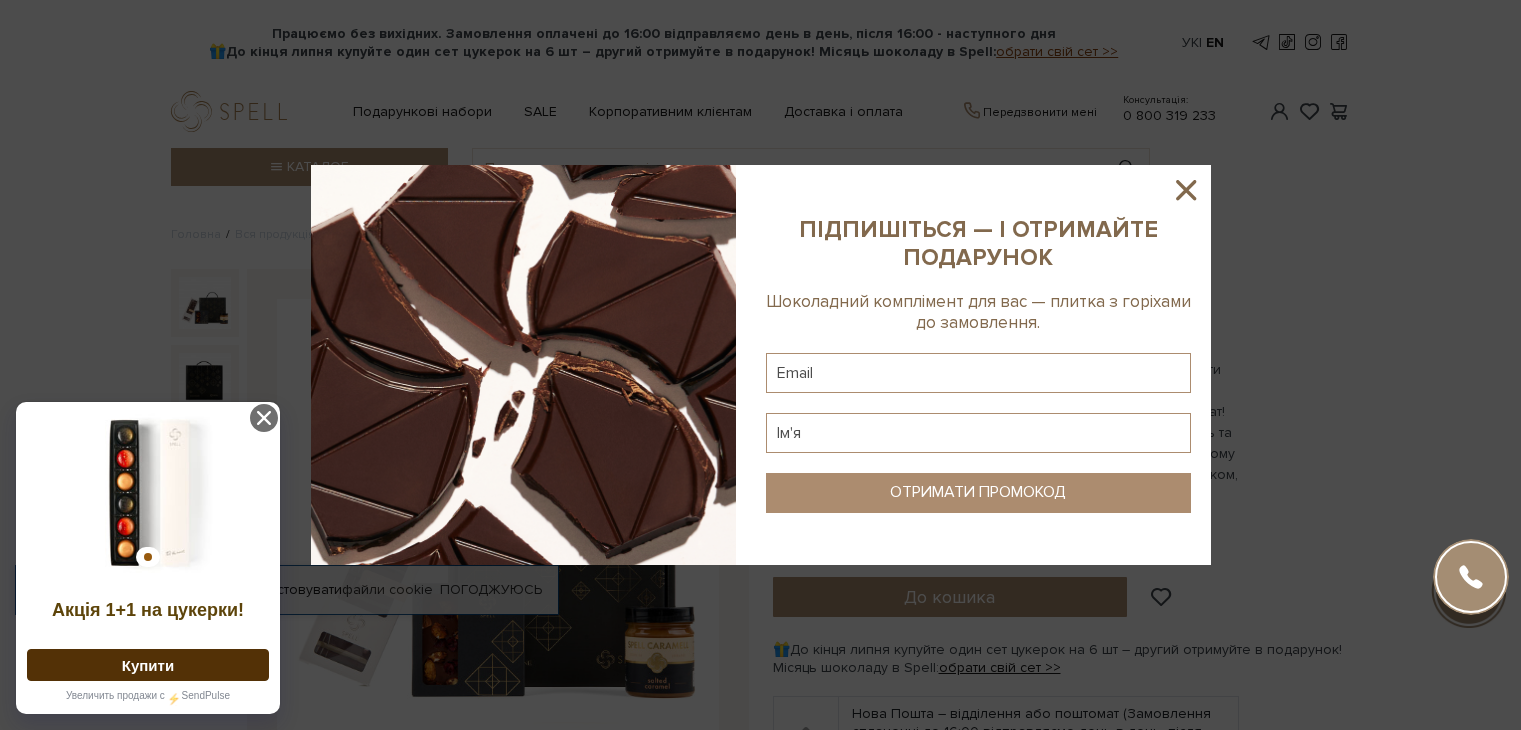 scroll, scrollTop: 0, scrollLeft: 0, axis: both 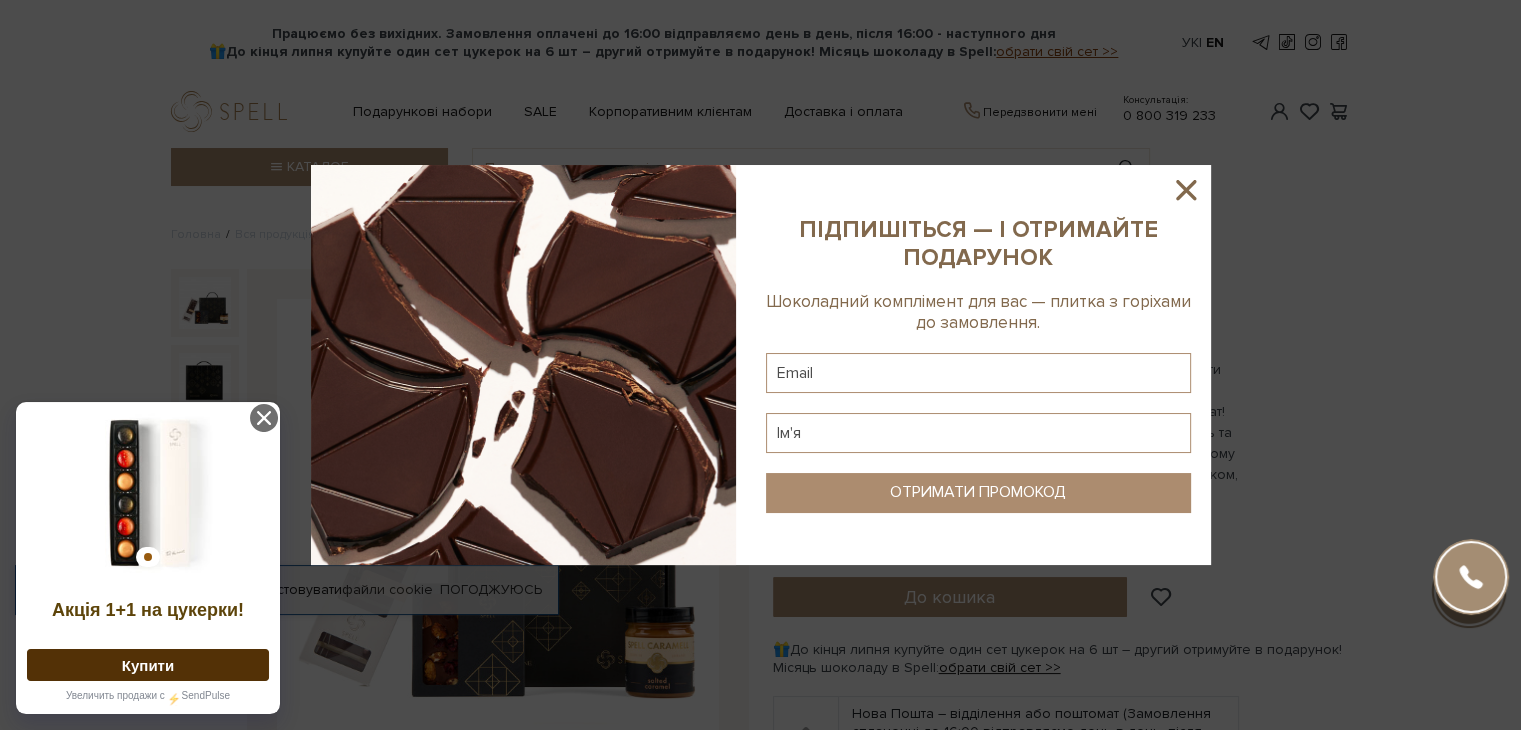 drag, startPoint x: 1175, startPoint y: 181, endPoint x: 1236, endPoint y: 249, distance: 91.350975 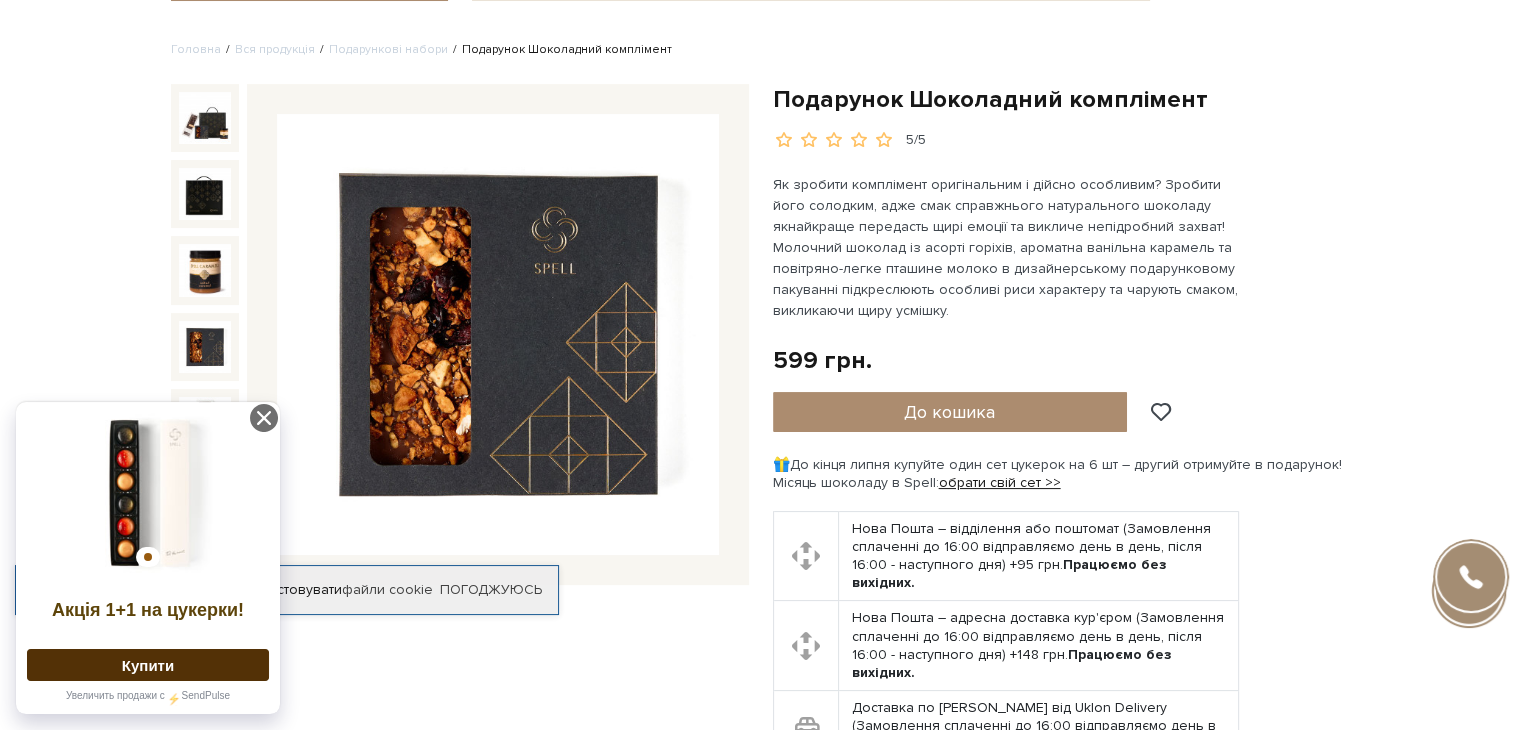 scroll, scrollTop: 100, scrollLeft: 0, axis: vertical 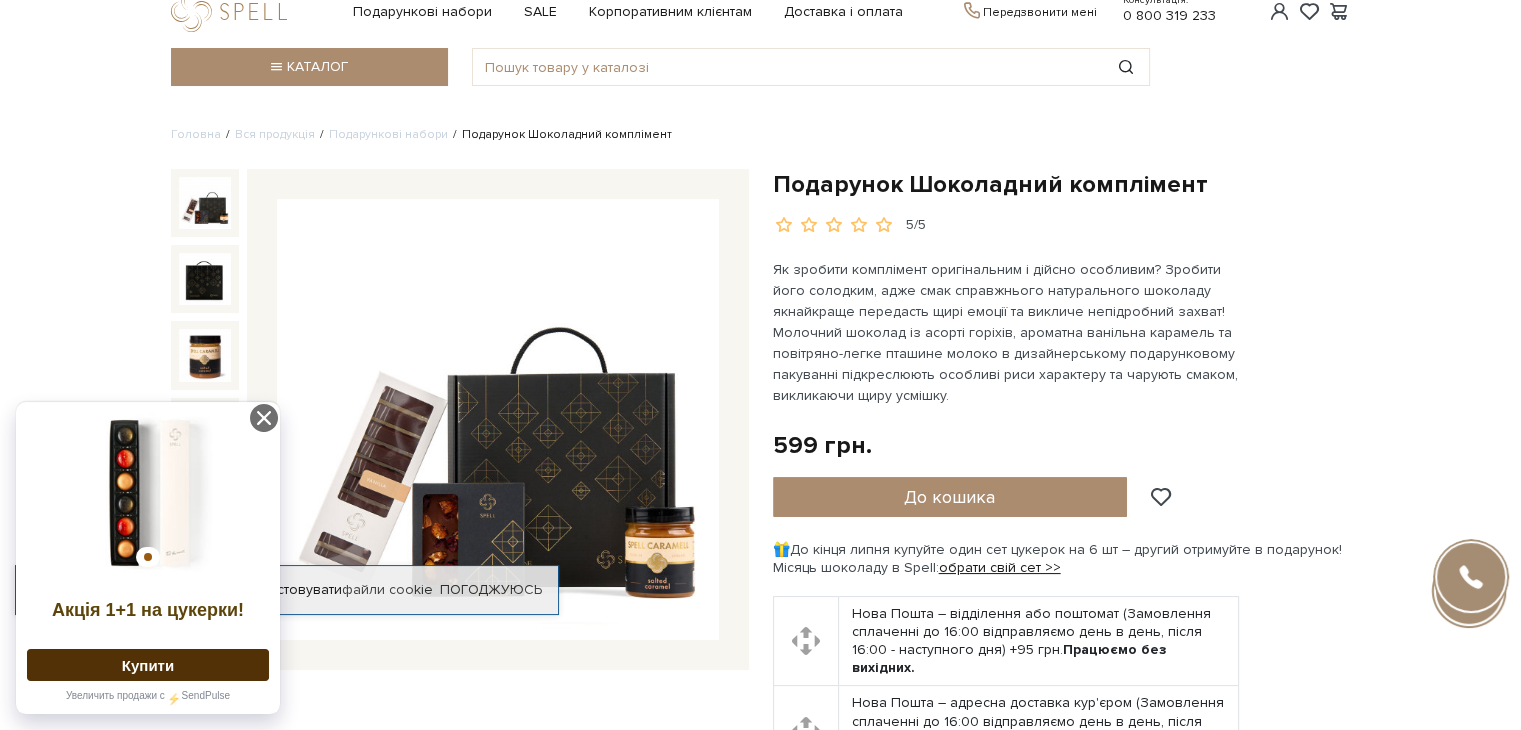 click at bounding box center [205, 203] 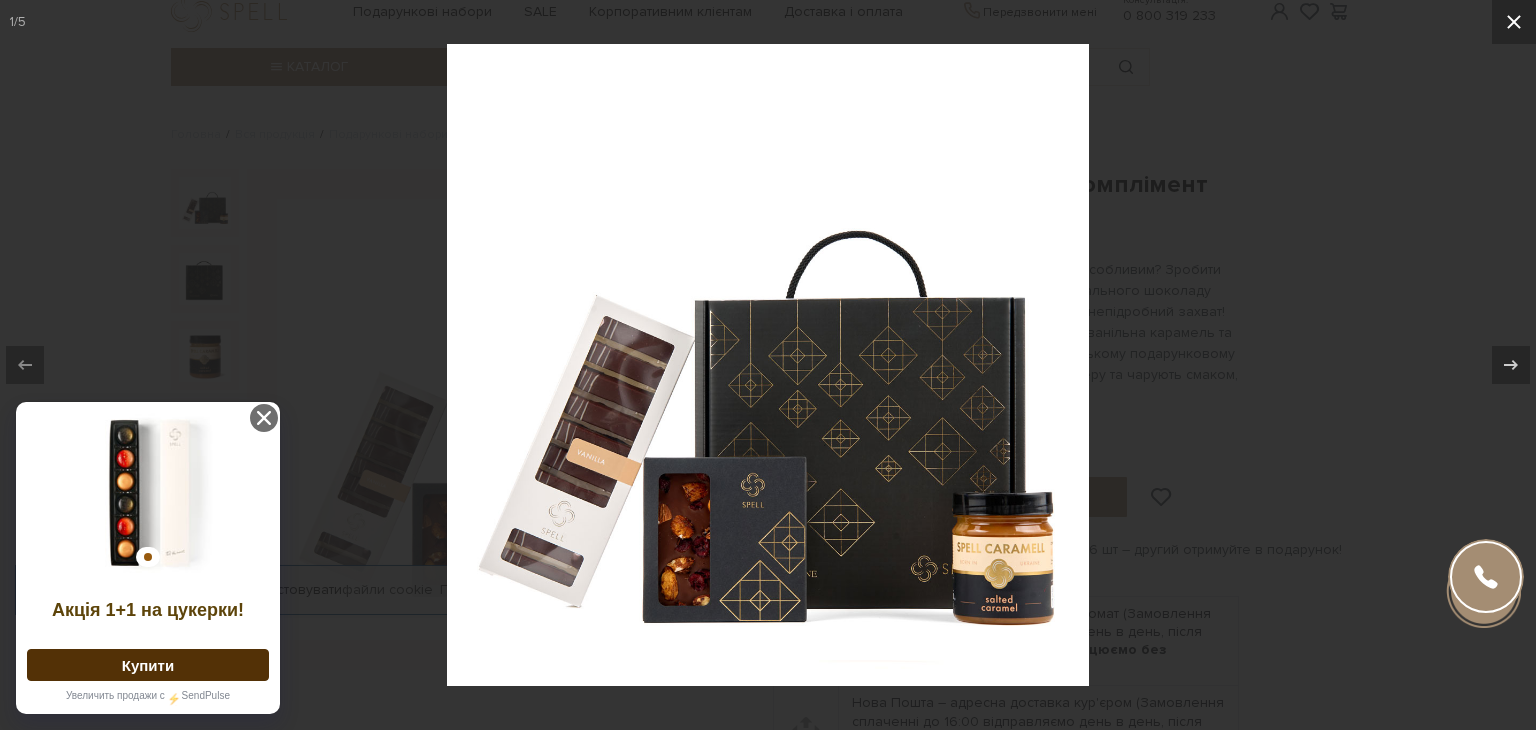 click 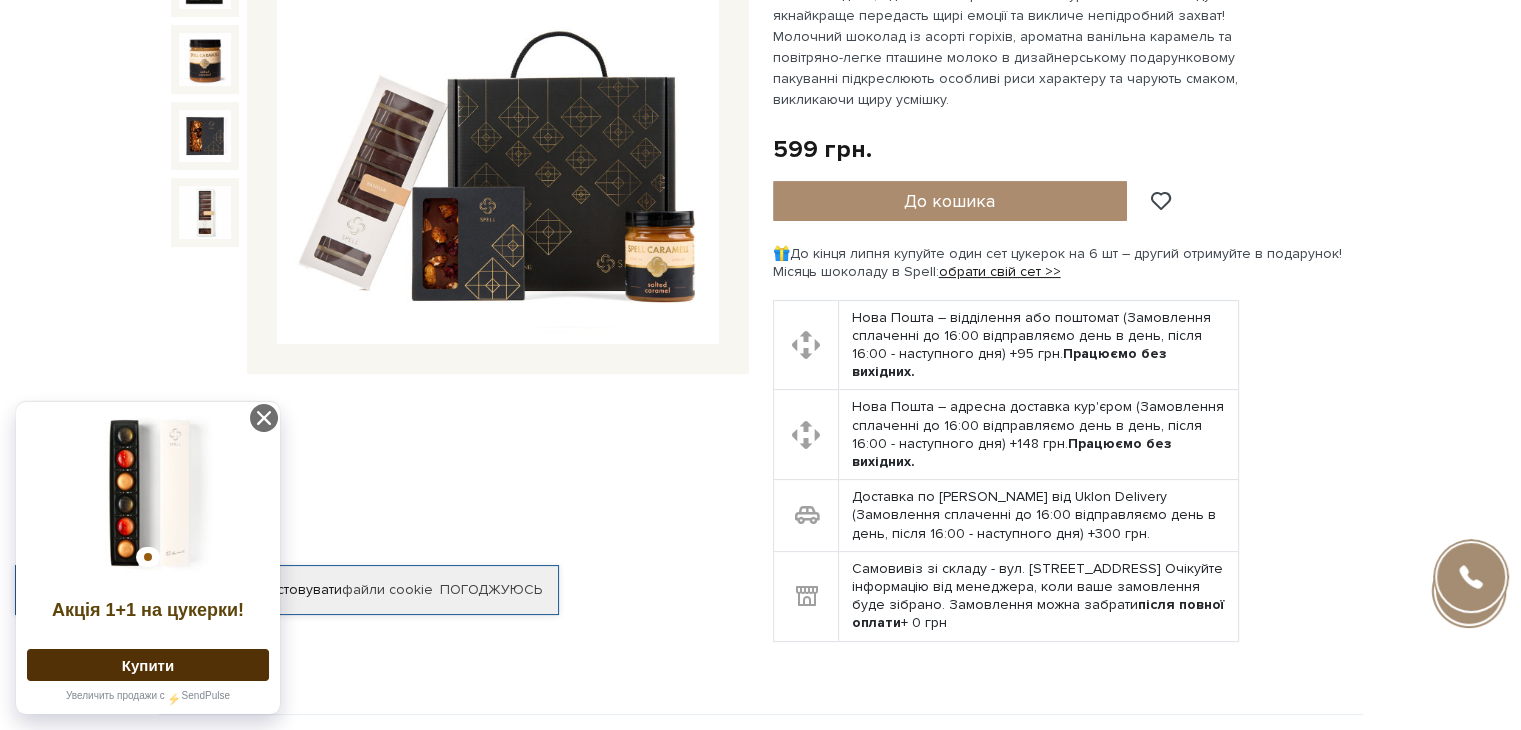 scroll, scrollTop: 400, scrollLeft: 0, axis: vertical 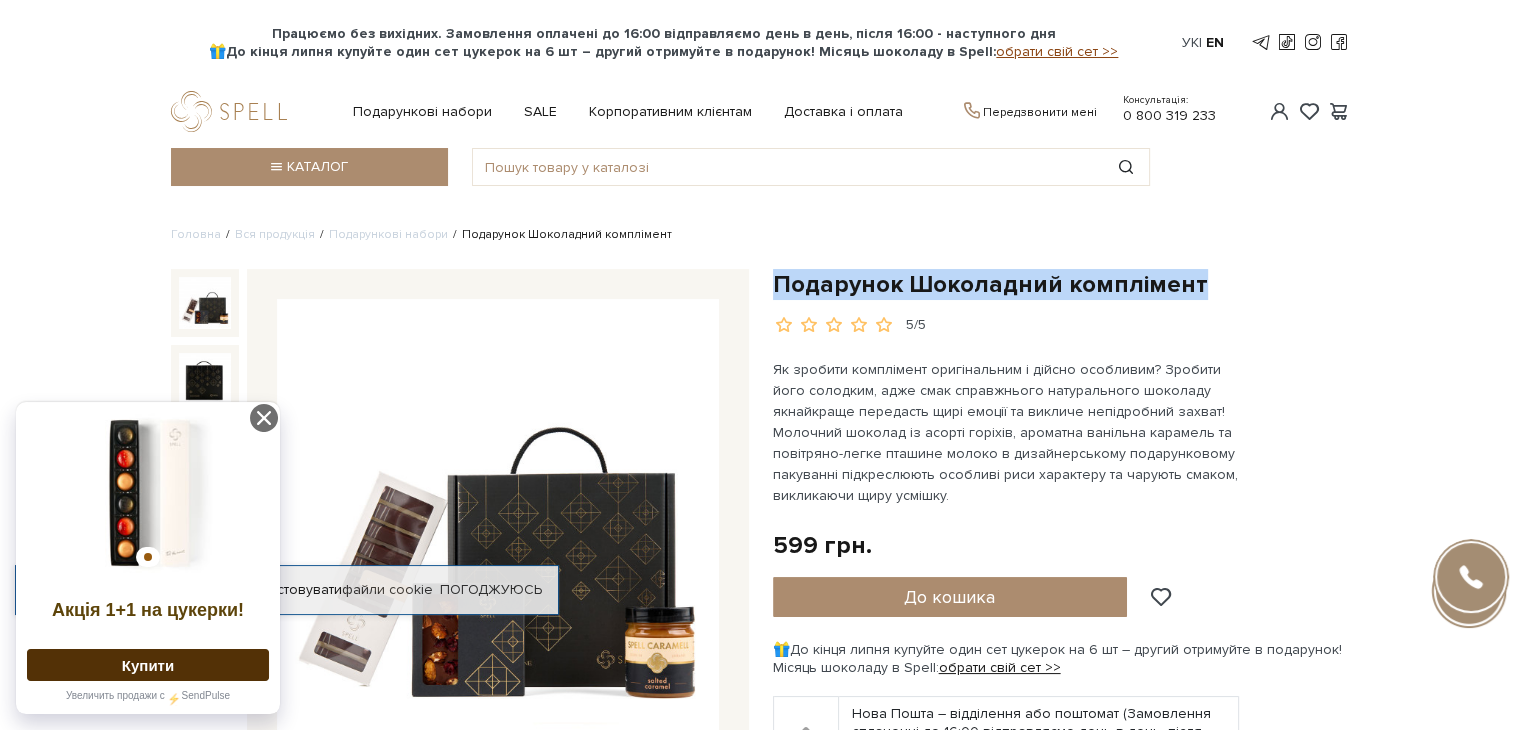 drag, startPoint x: 1188, startPoint y: 281, endPoint x: 776, endPoint y: 285, distance: 412.0194 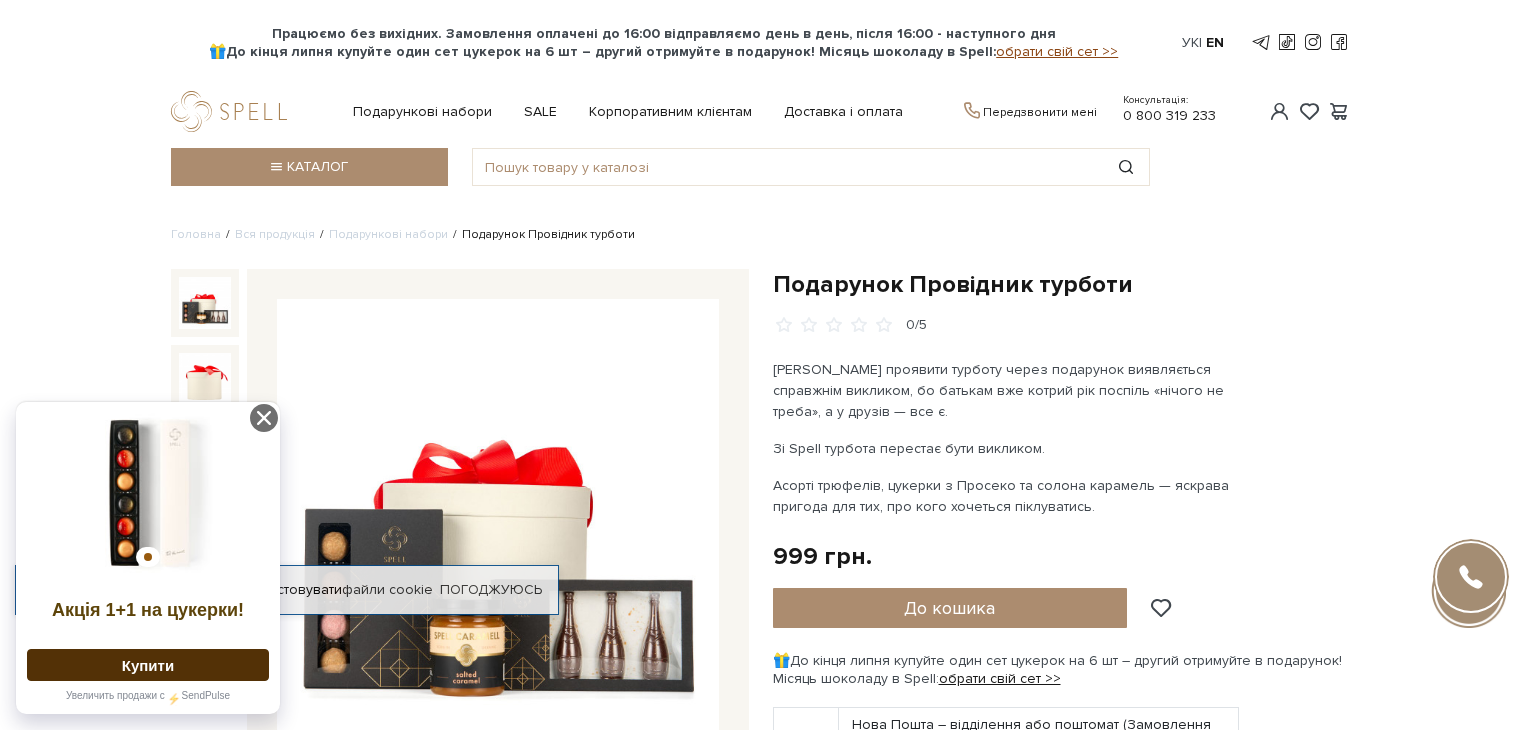scroll, scrollTop: 0, scrollLeft: 0, axis: both 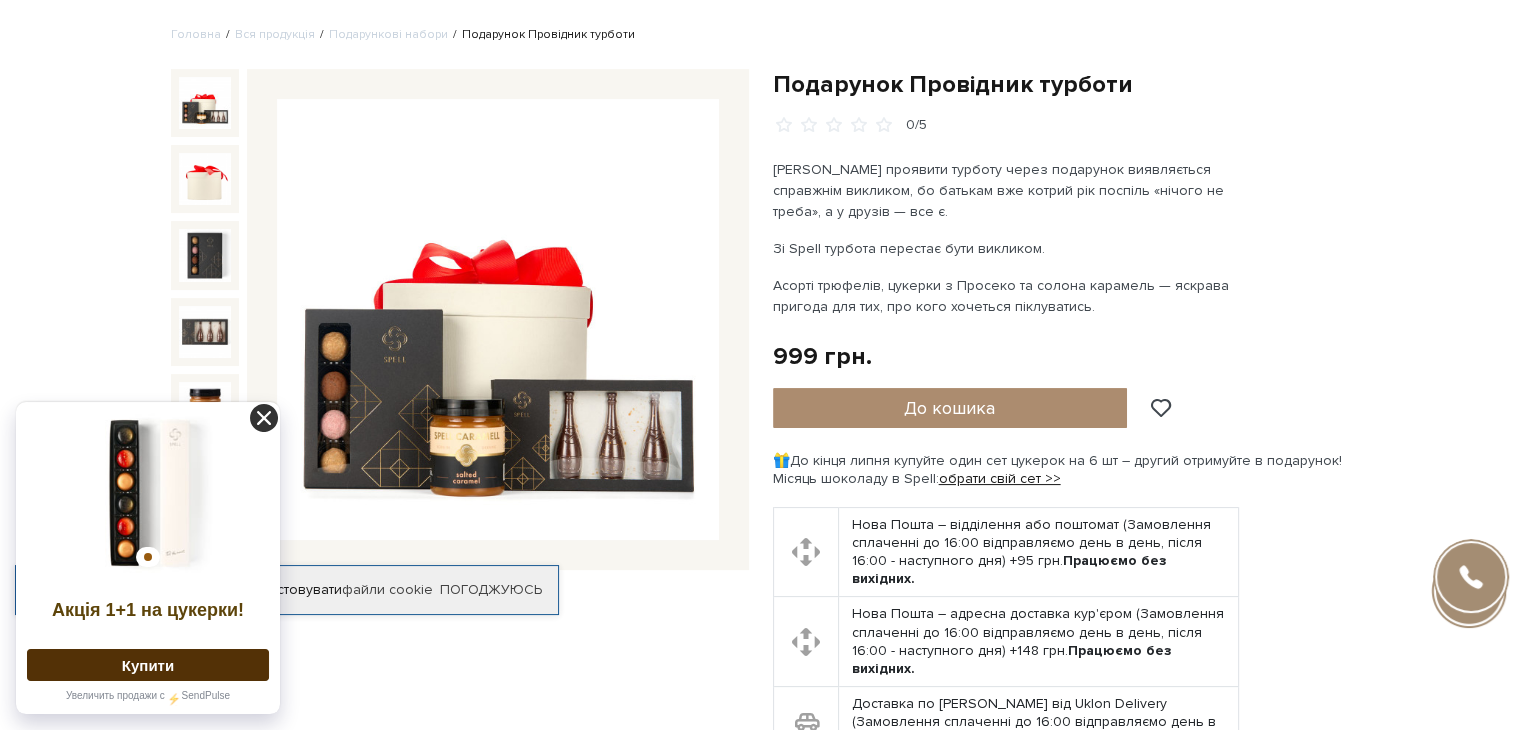 drag, startPoint x: 264, startPoint y: 414, endPoint x: 319, endPoint y: 395, distance: 58.189346 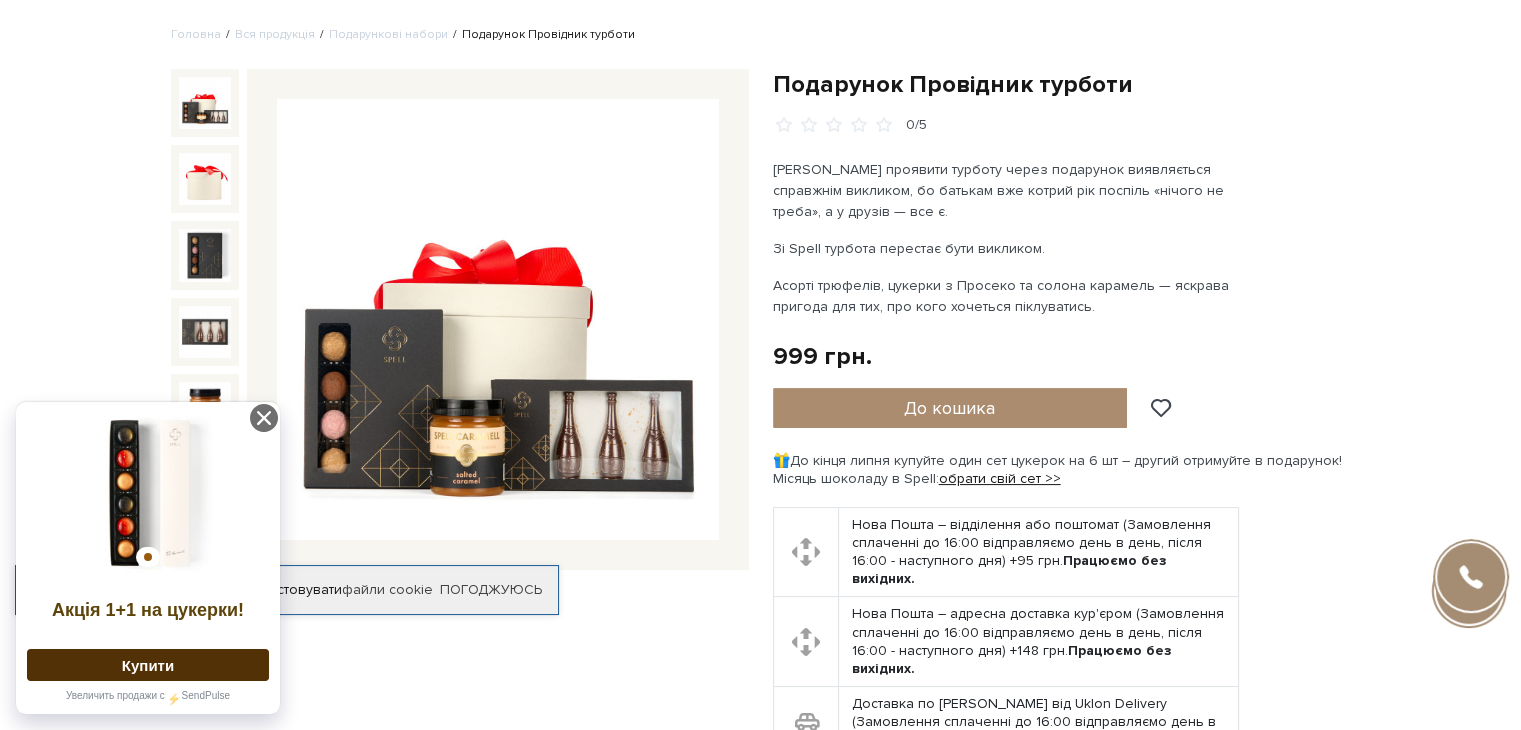 click 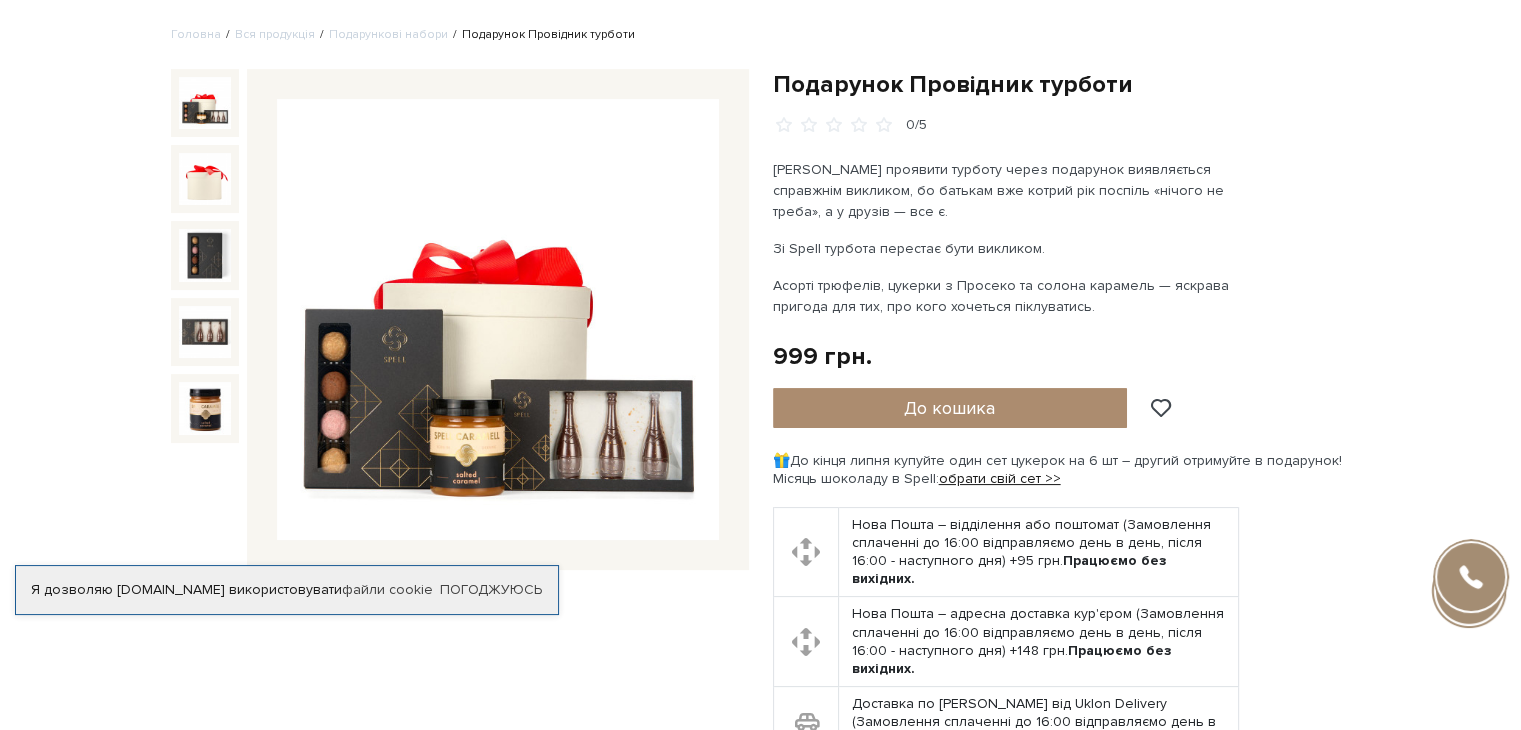 click at bounding box center (498, 320) 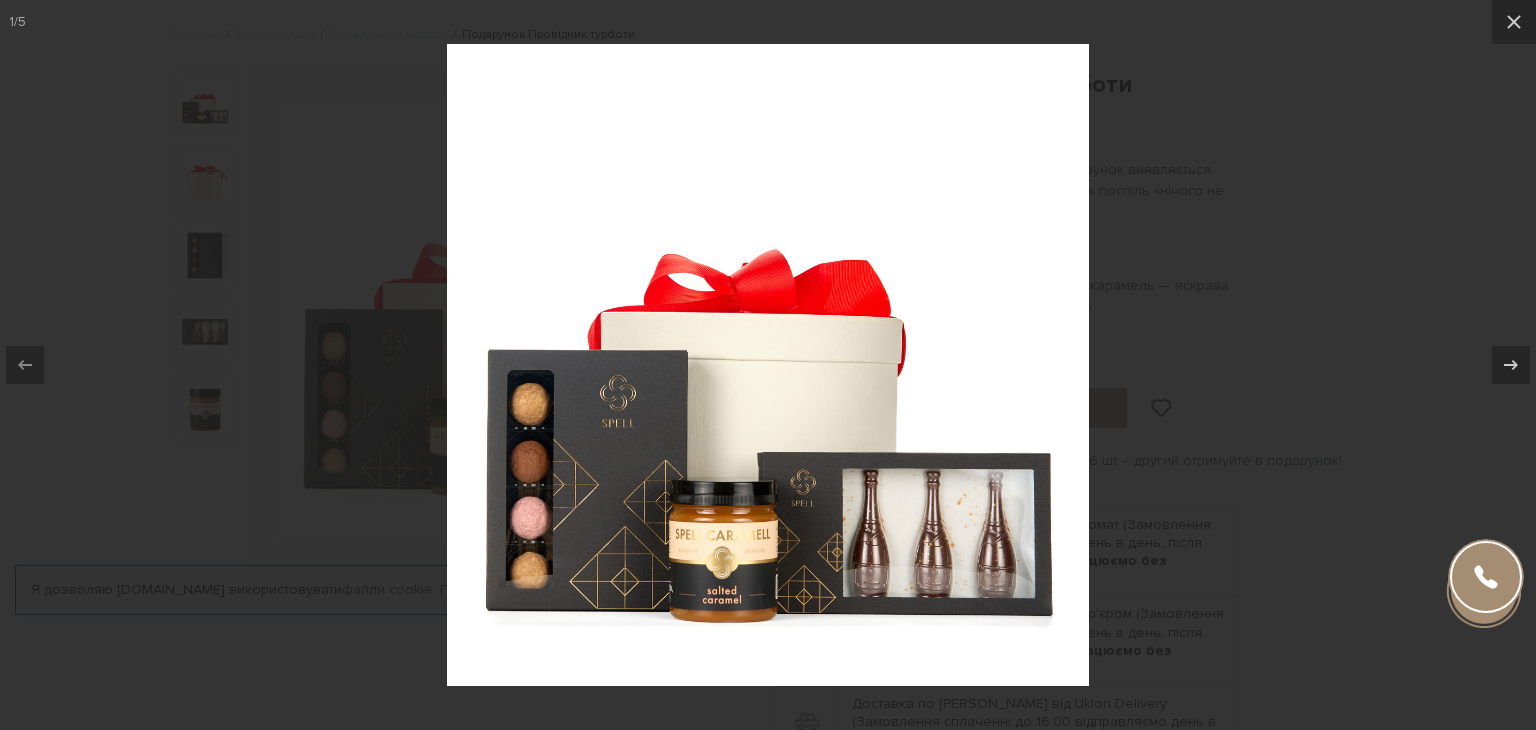 click at bounding box center (768, 365) 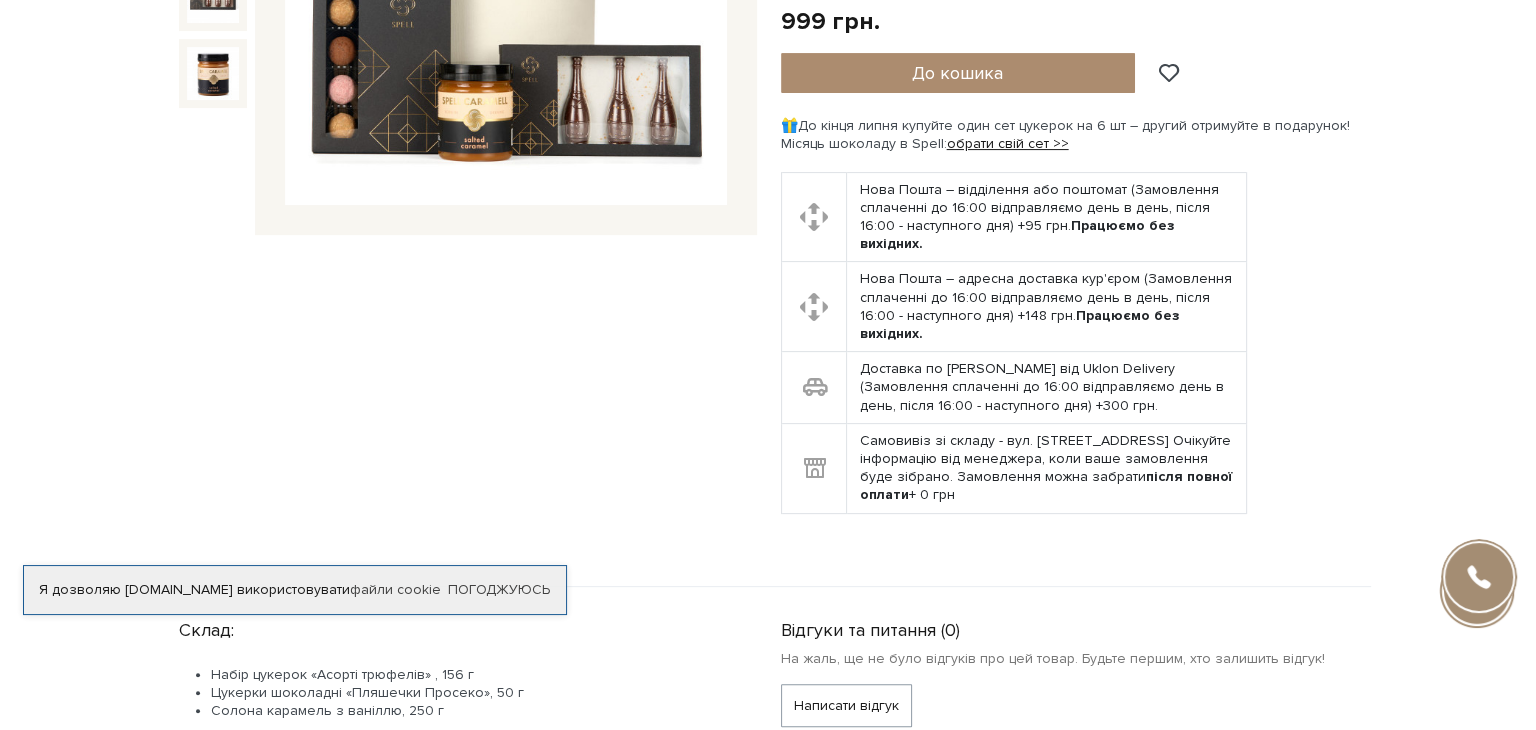 scroll, scrollTop: 300, scrollLeft: 0, axis: vertical 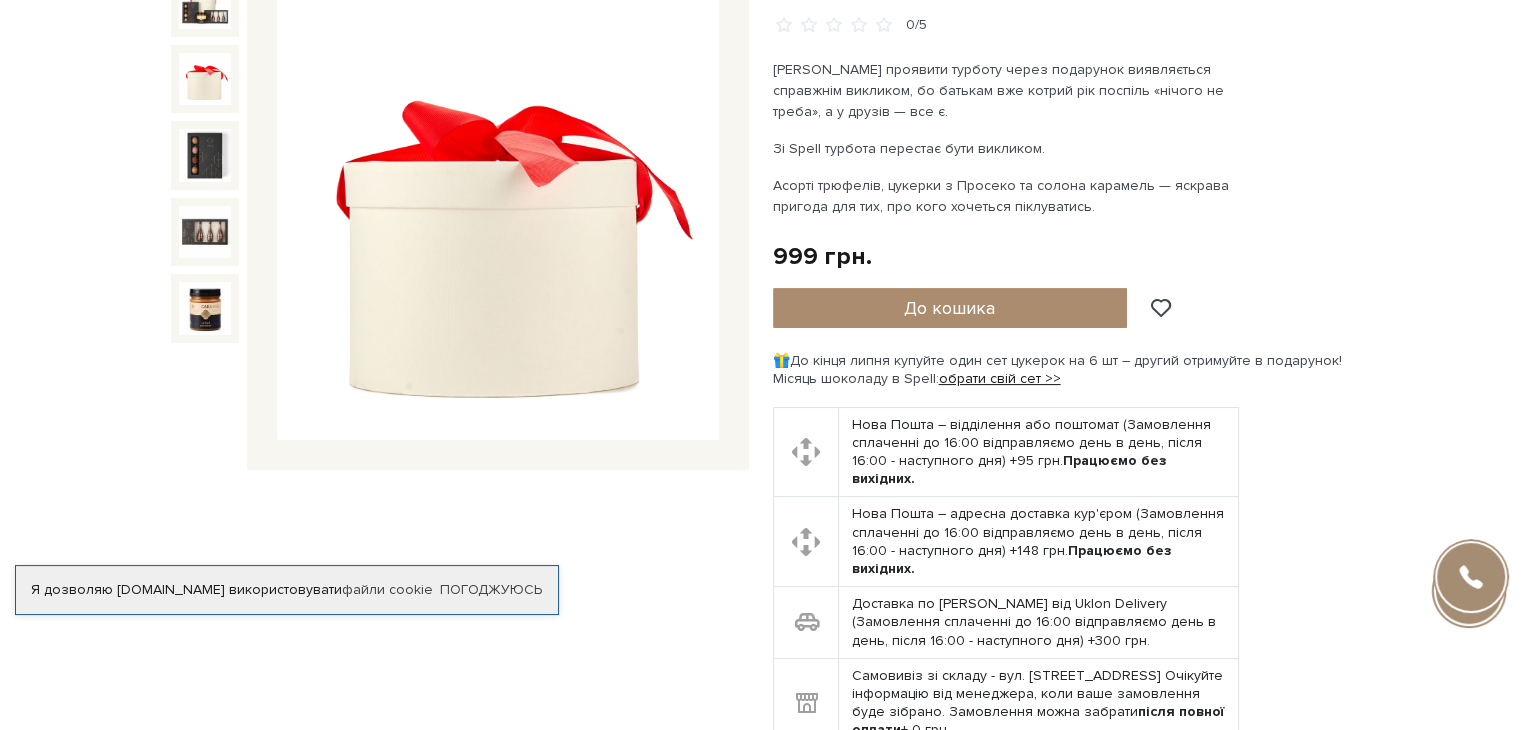 click at bounding box center (205, 79) 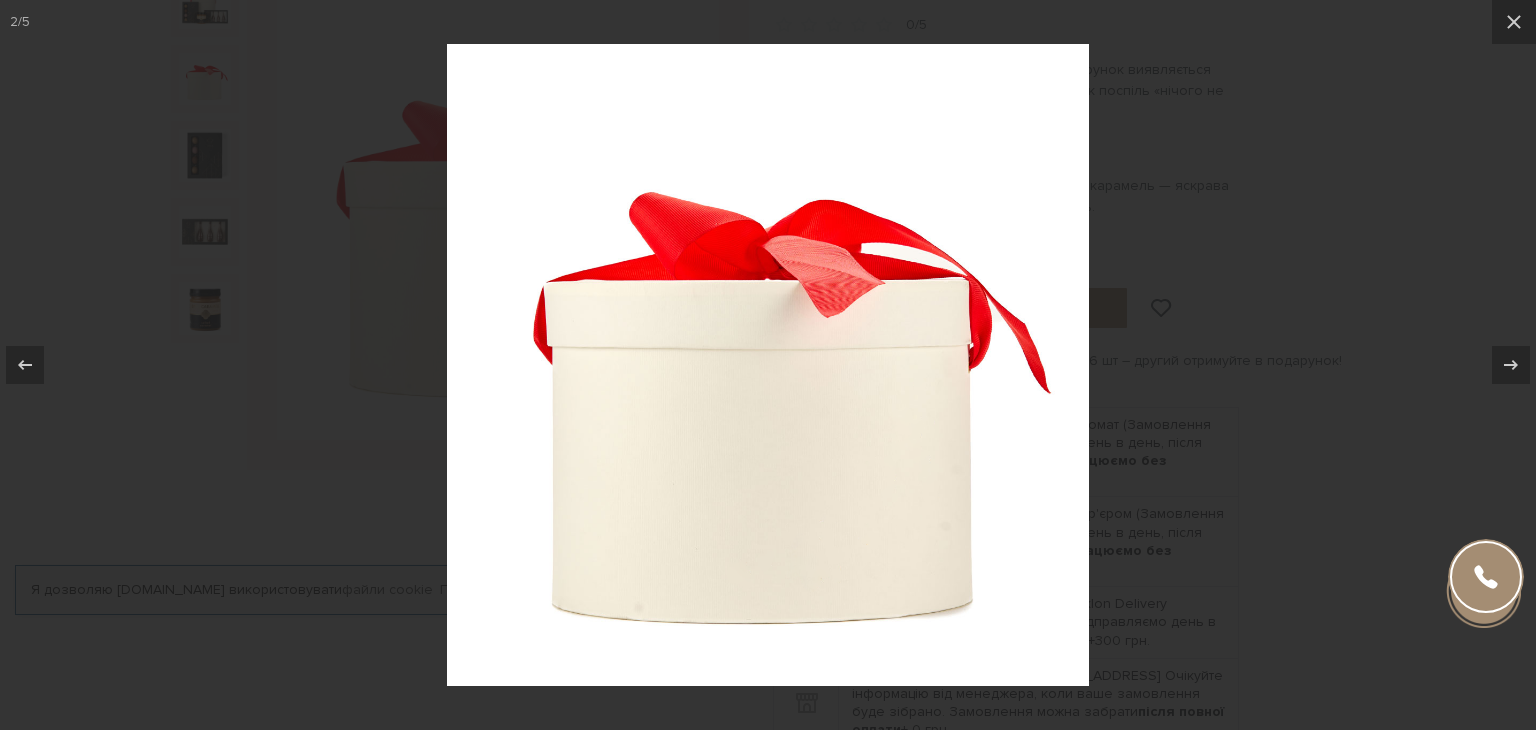 drag, startPoint x: 1255, startPoint y: 264, endPoint x: 780, endPoint y: 243, distance: 475.464 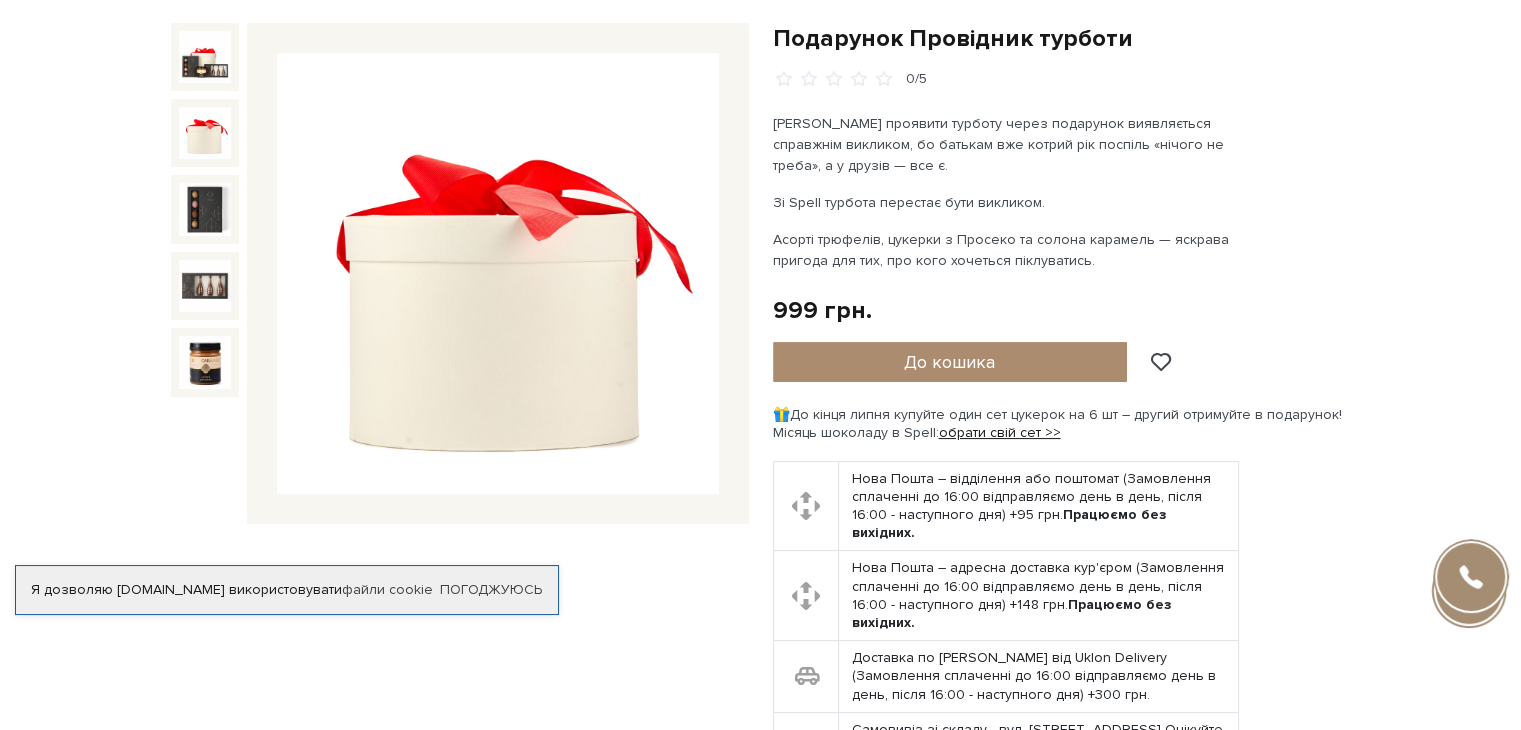 scroll, scrollTop: 200, scrollLeft: 0, axis: vertical 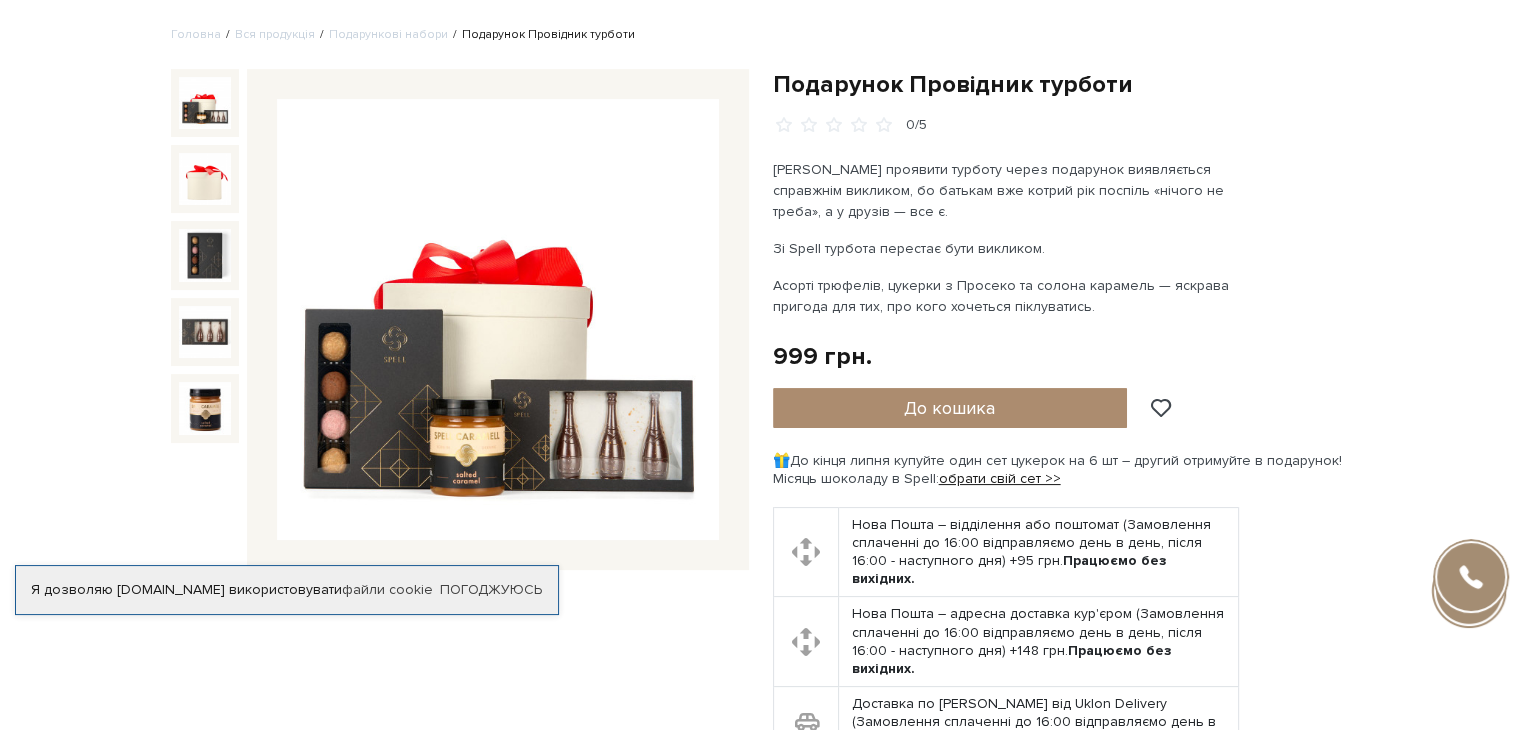 click at bounding box center [205, 103] 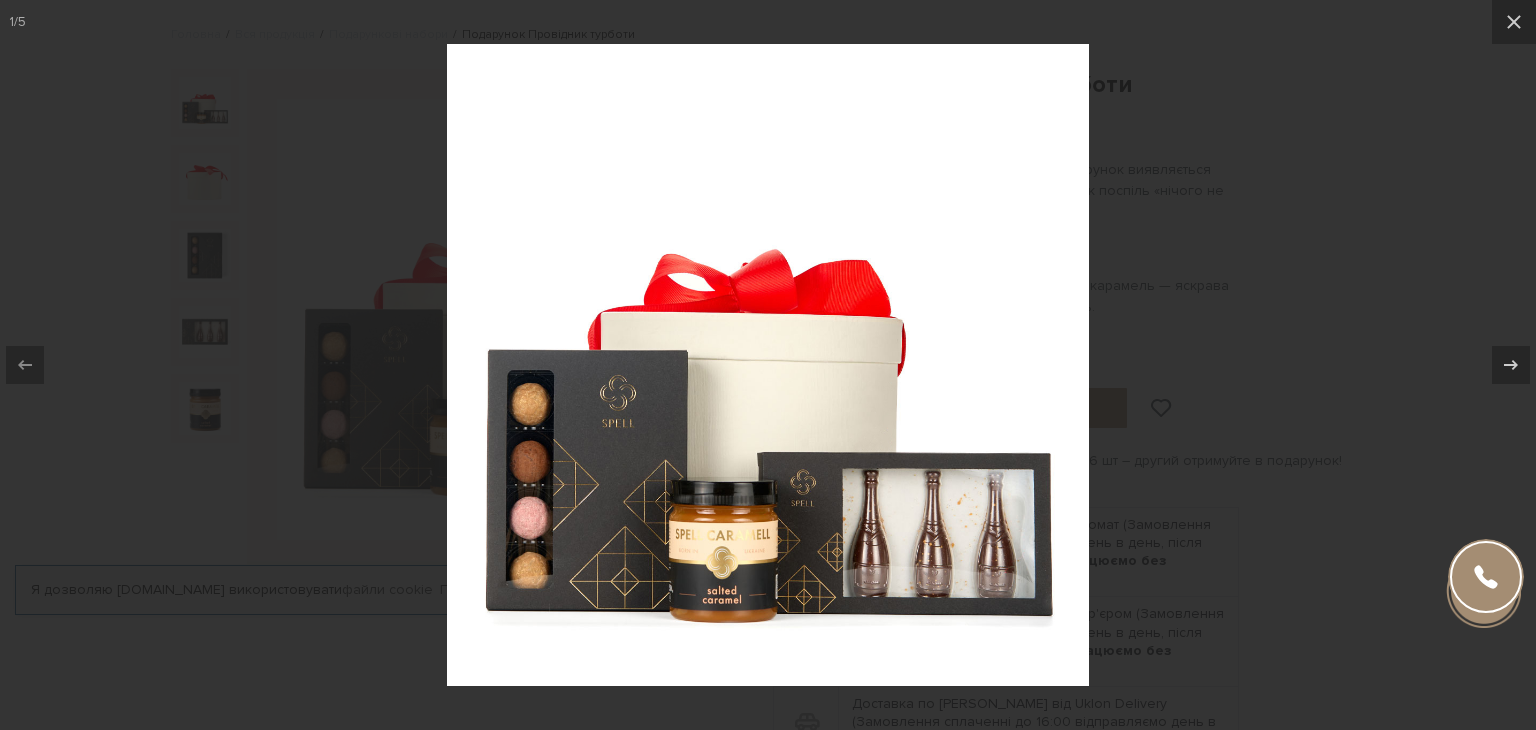 click at bounding box center (768, 365) 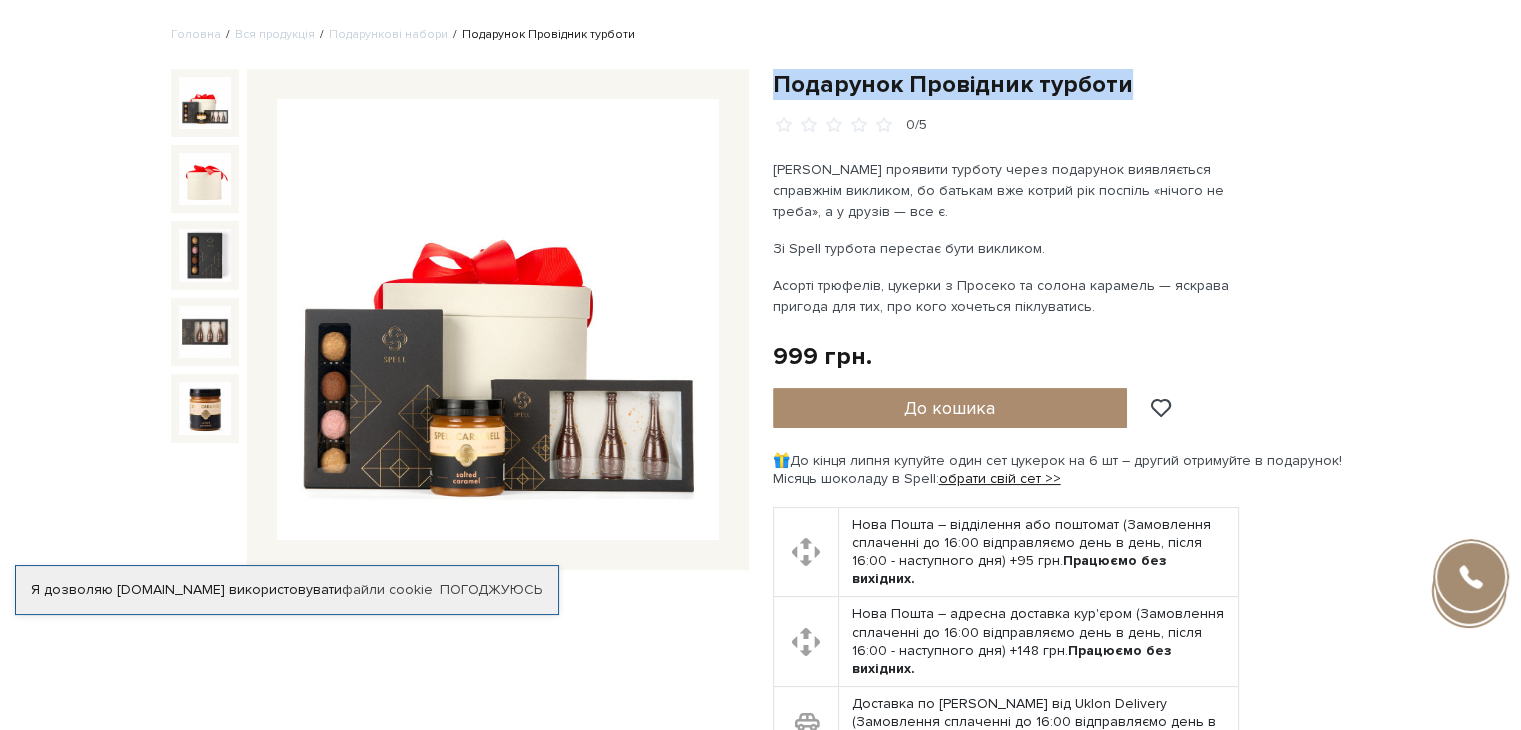 drag, startPoint x: 1113, startPoint y: 80, endPoint x: 776, endPoint y: 84, distance: 337.02374 